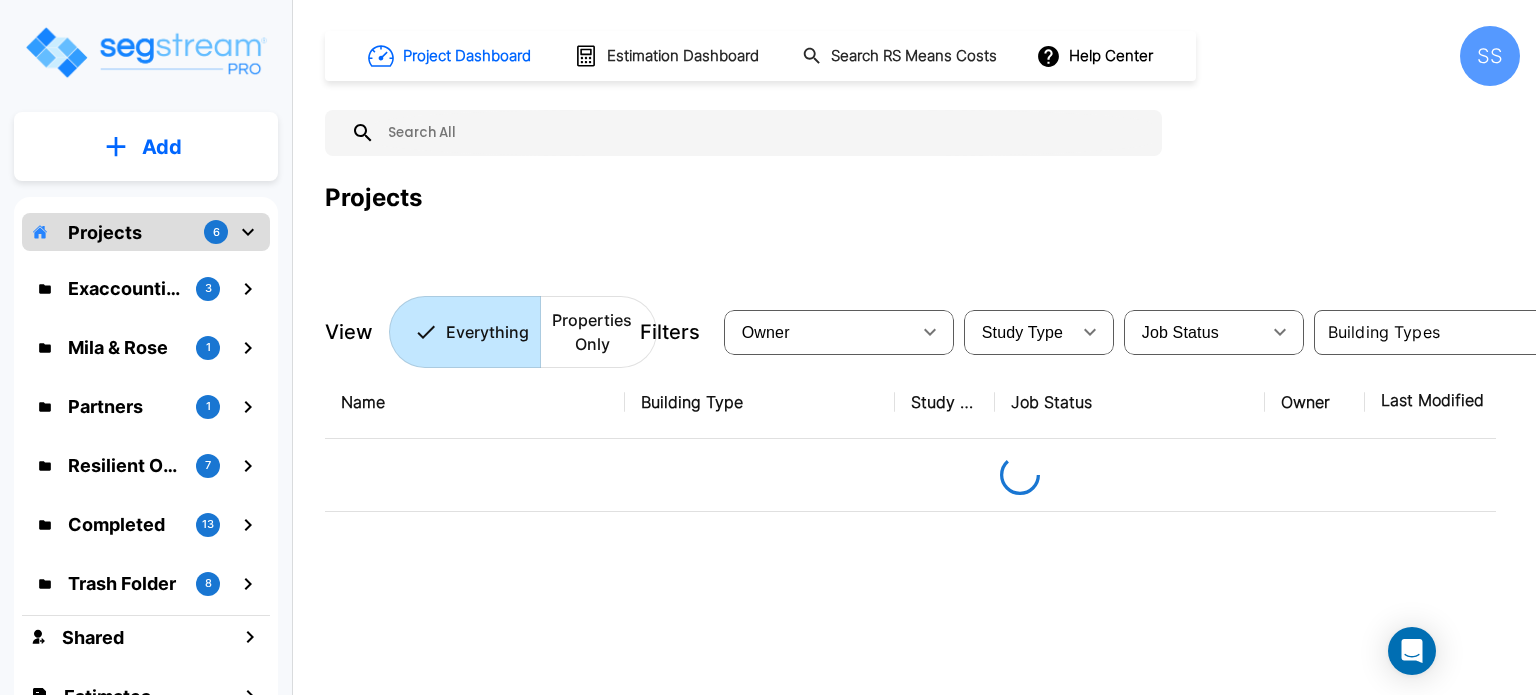 scroll, scrollTop: 0, scrollLeft: 0, axis: both 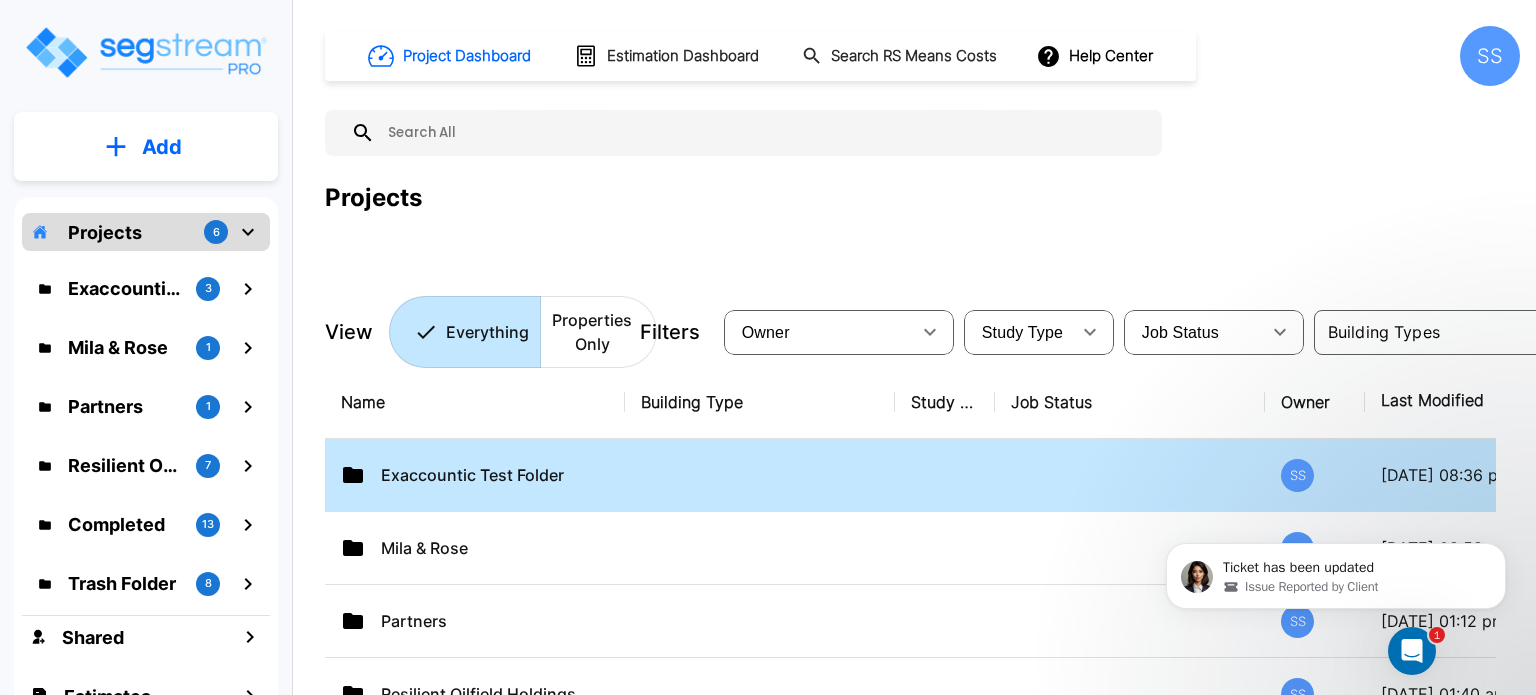 click on "Exaccountic Test Folder" at bounding box center [475, 475] 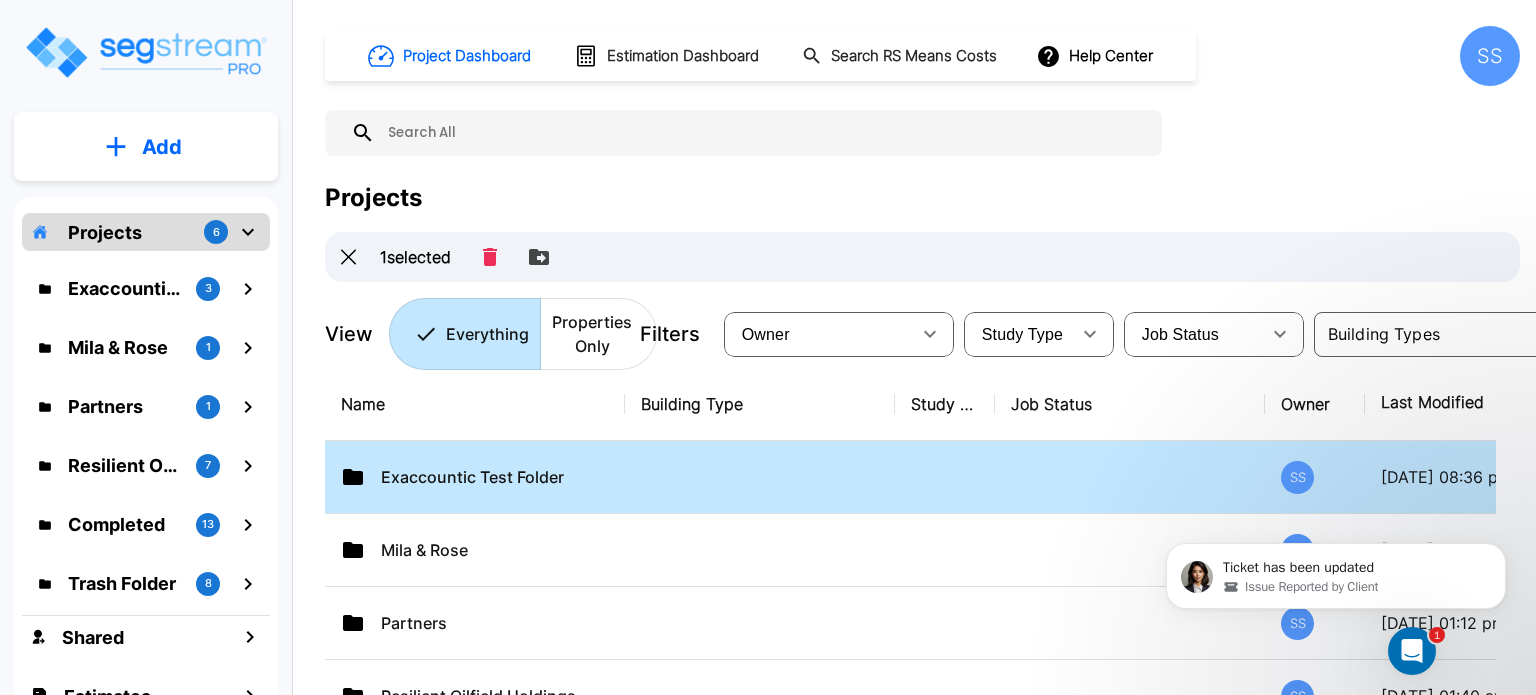 click on "Exaccountic Test Folder" at bounding box center [481, 477] 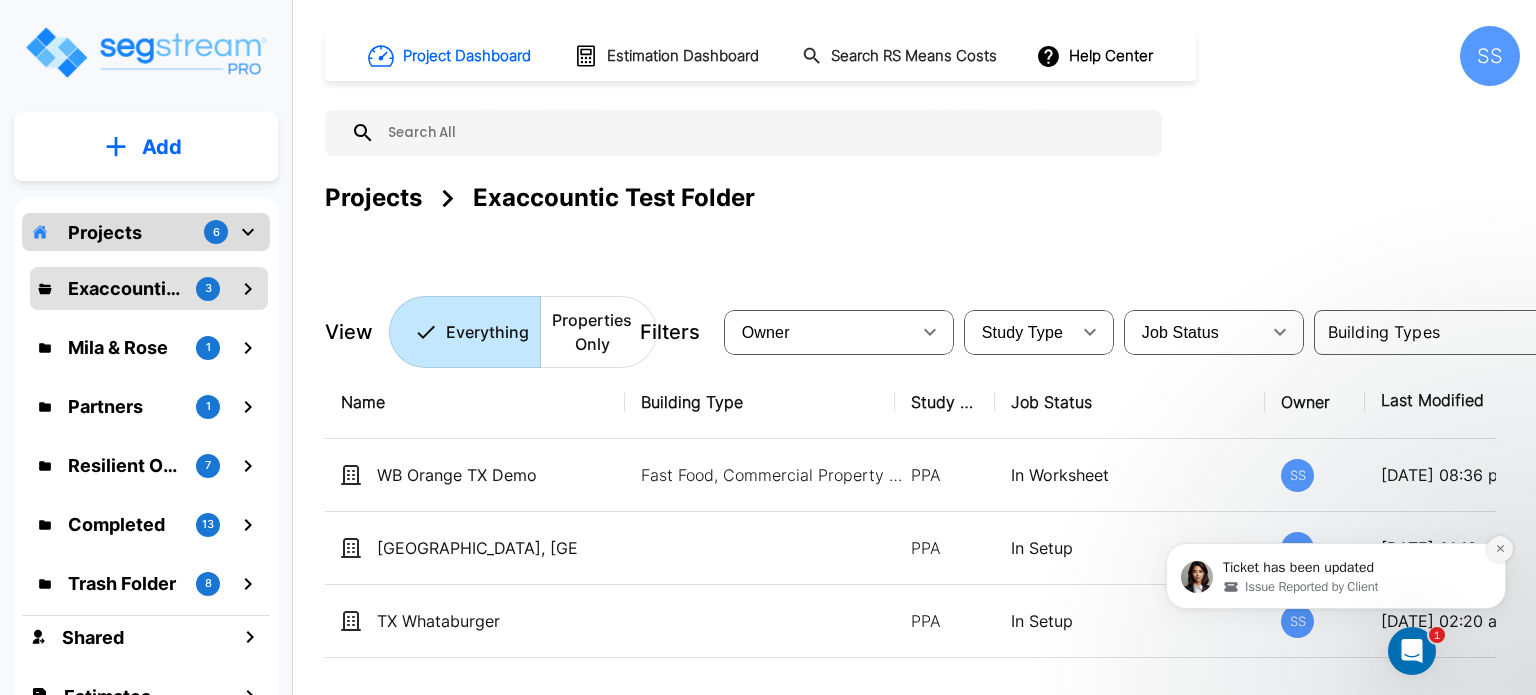 click 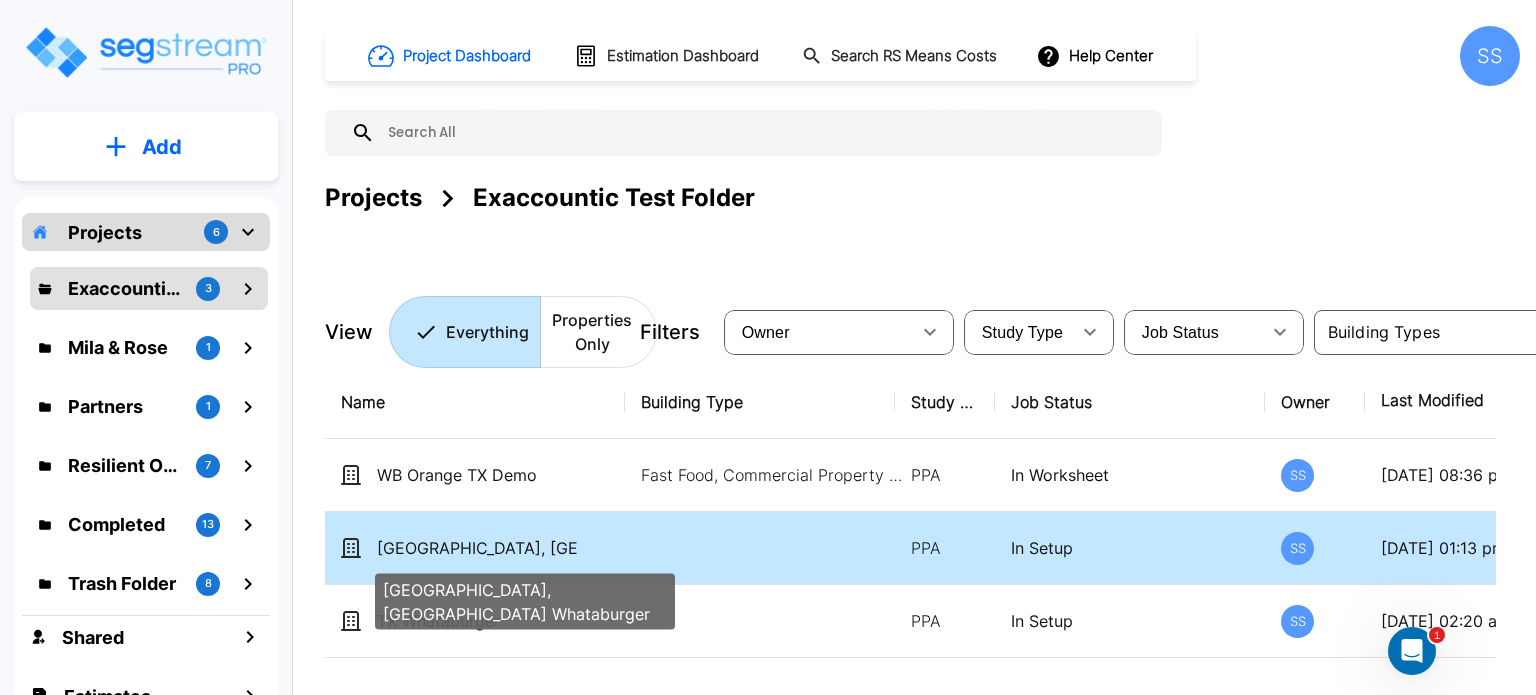click on "[GEOGRAPHIC_DATA], [GEOGRAPHIC_DATA] Whataburger" at bounding box center [477, 548] 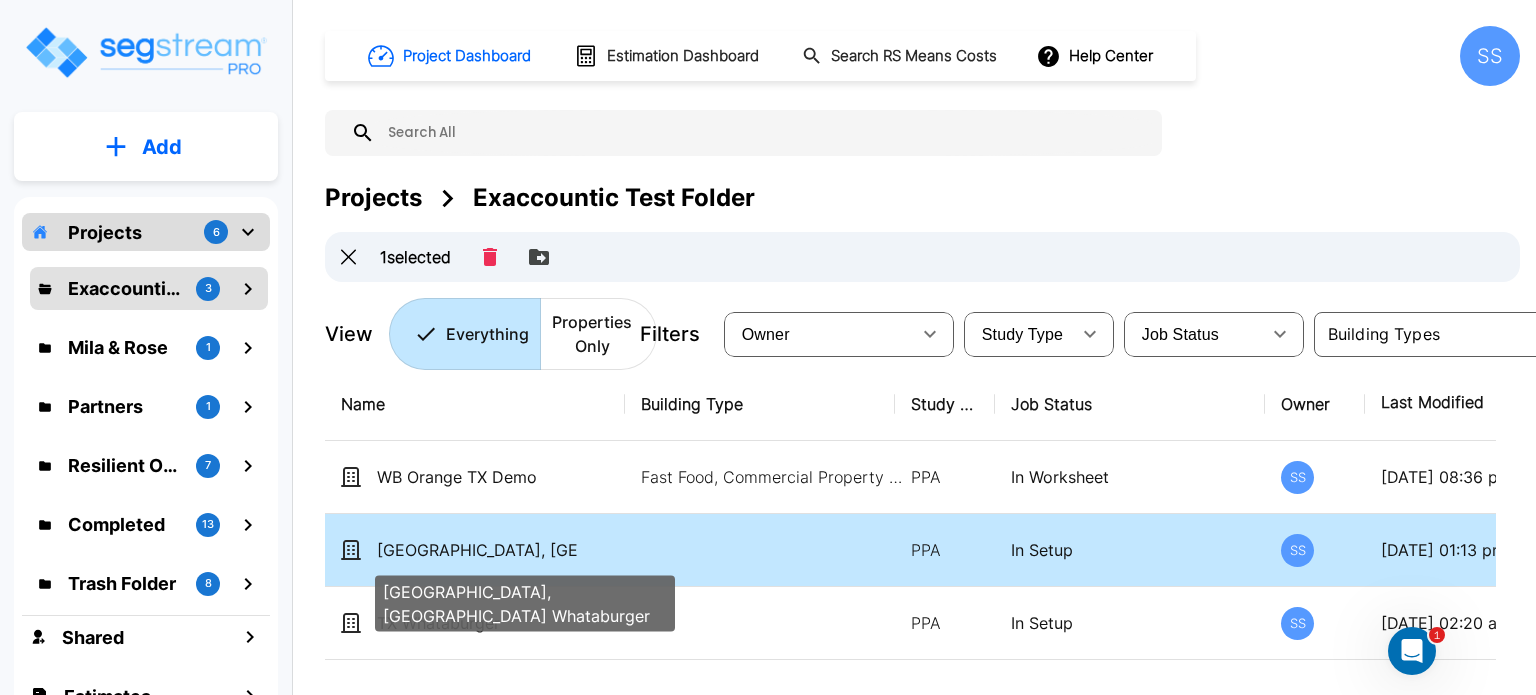 click on "Orange, TX Whataburger" at bounding box center [477, 550] 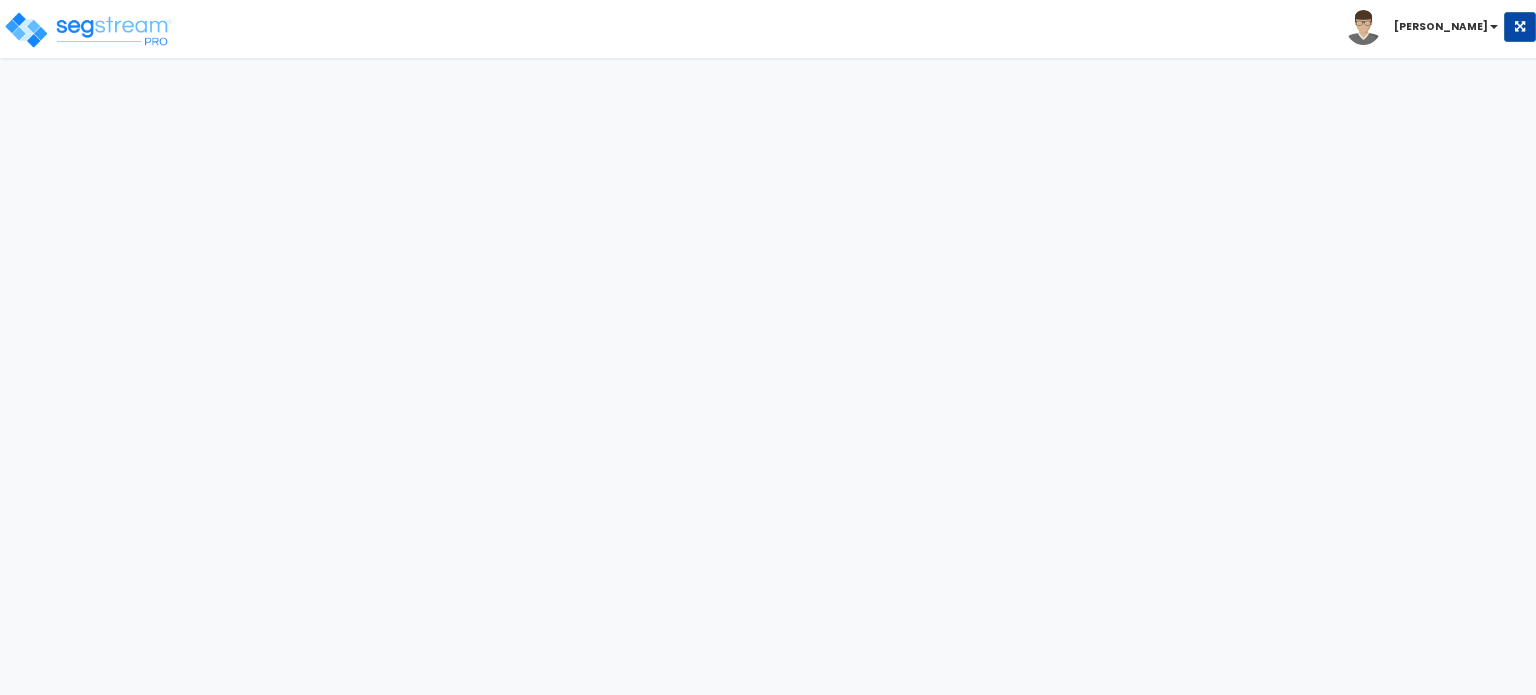 scroll, scrollTop: 0, scrollLeft: 0, axis: both 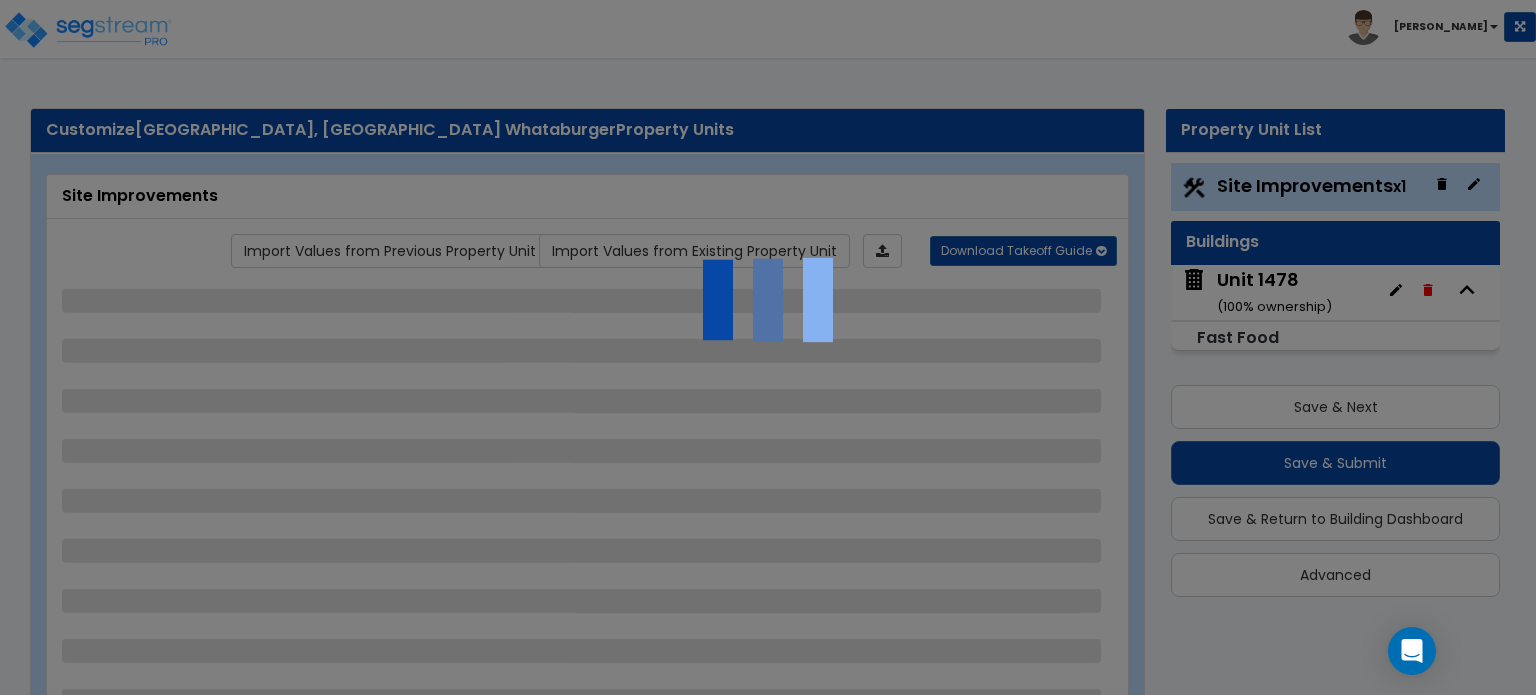 select on "2" 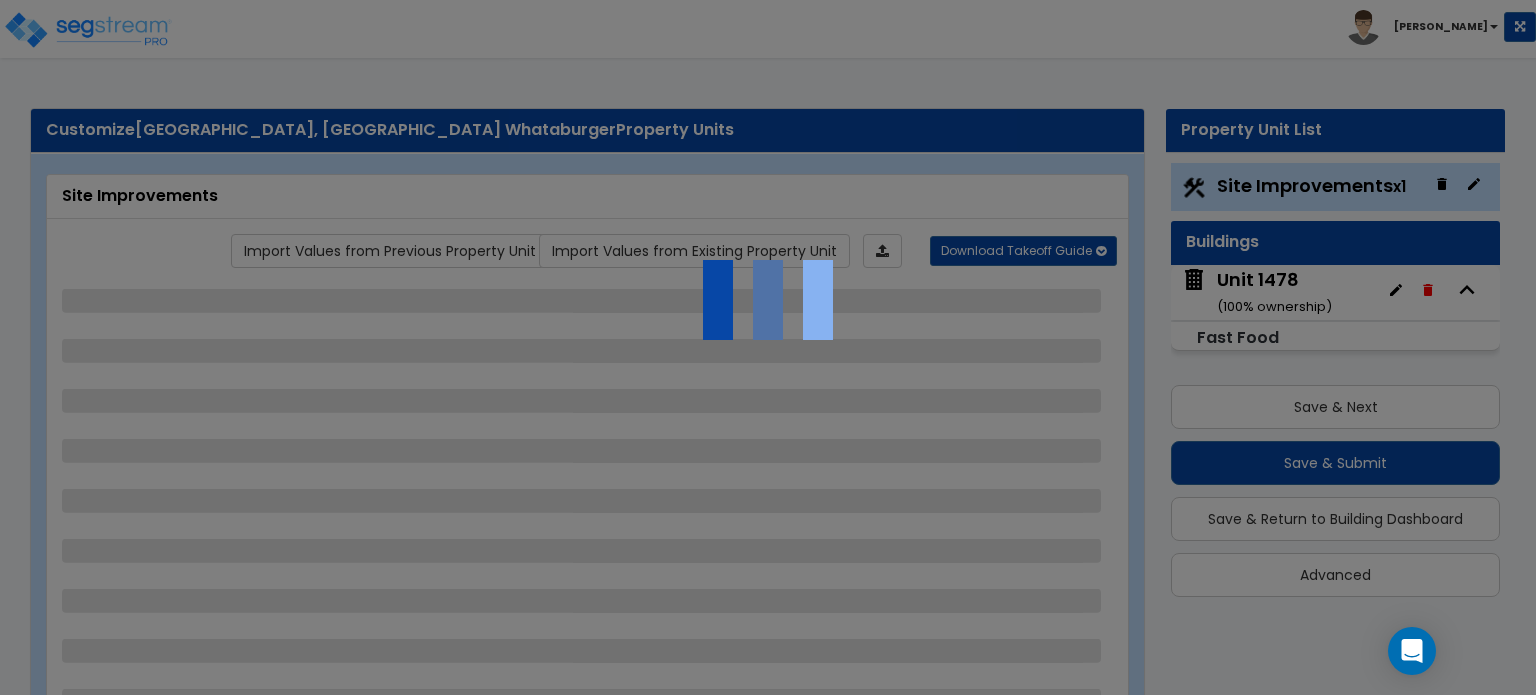 select on "2" 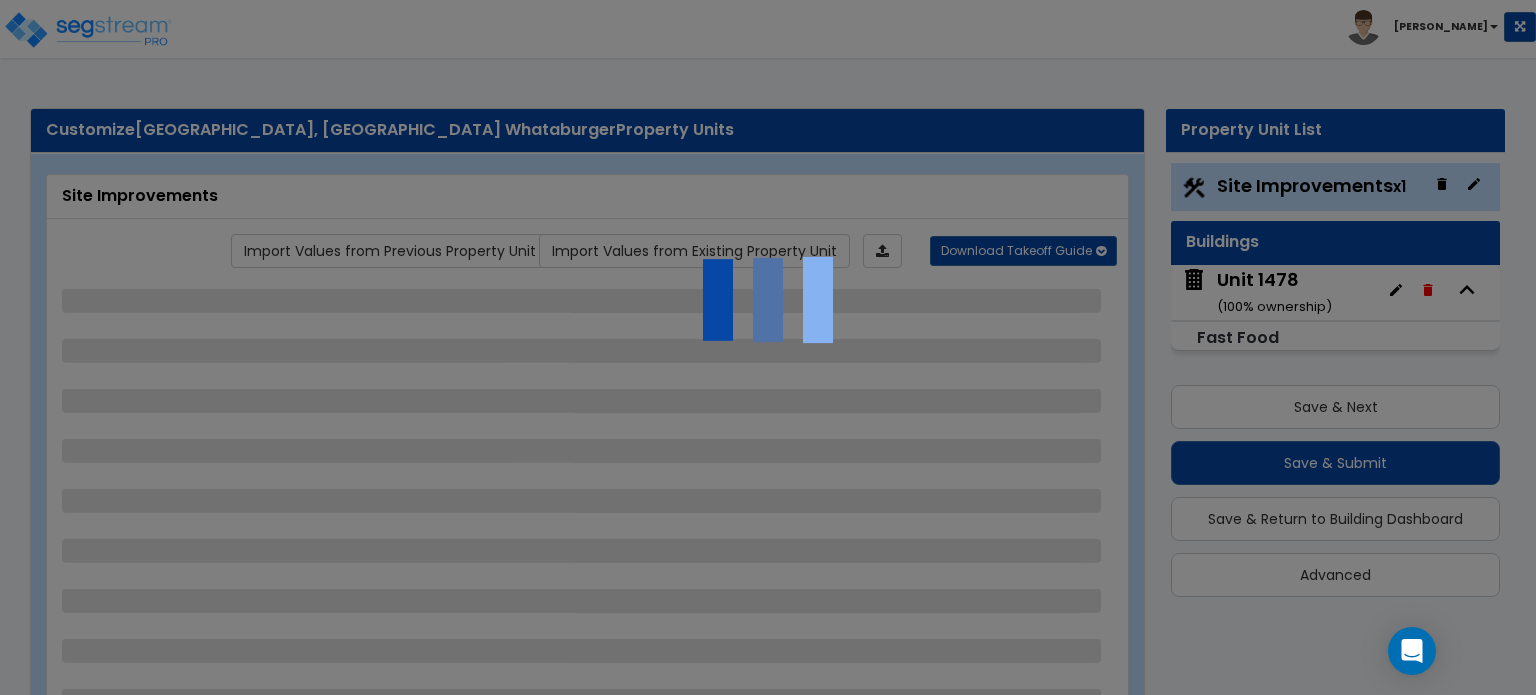 select on "2" 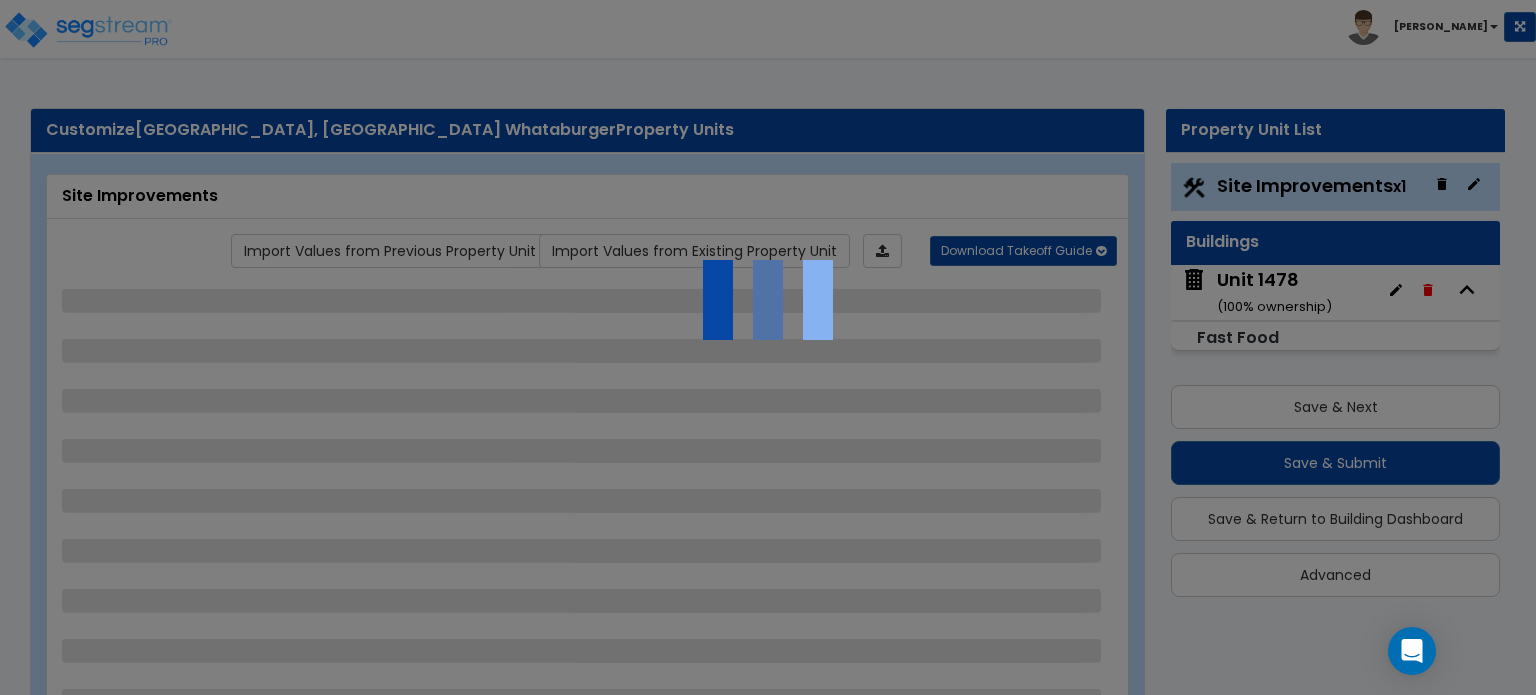 select on "2" 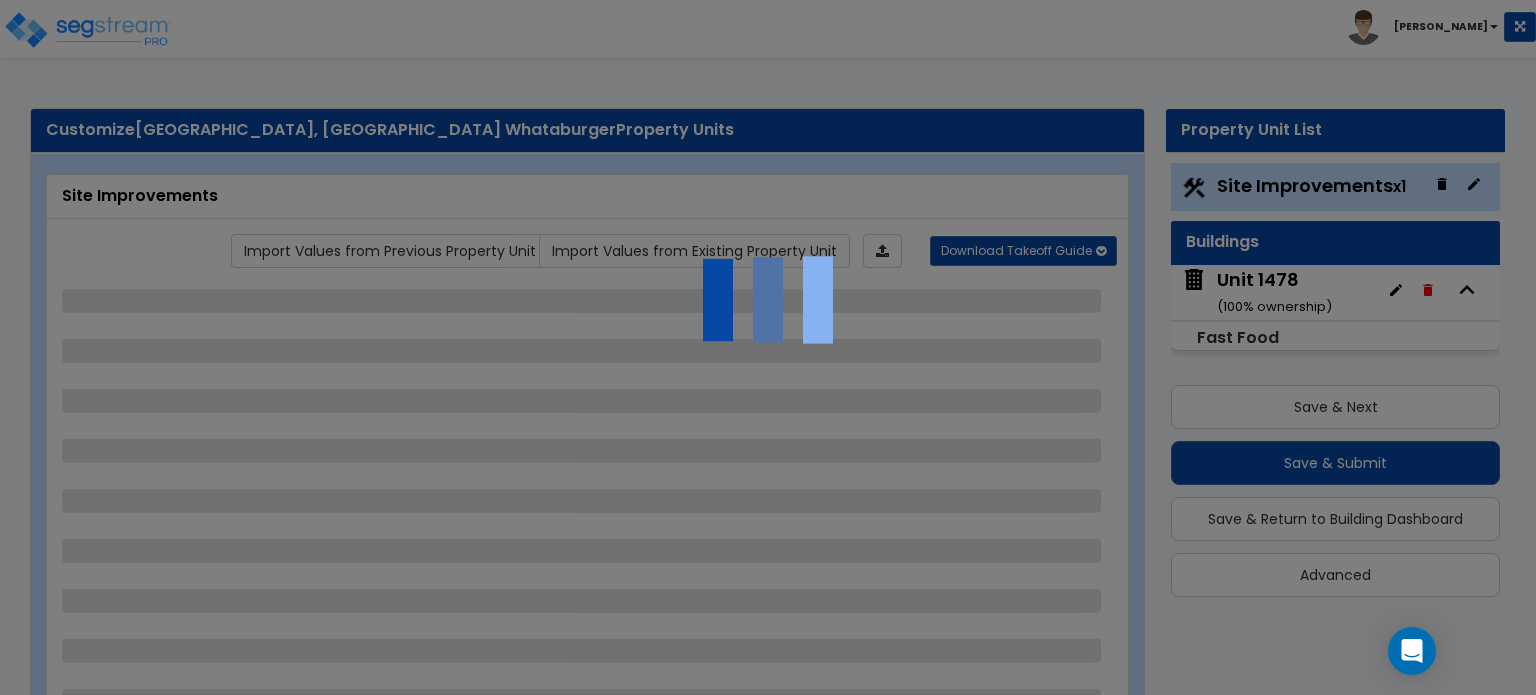 select on "1" 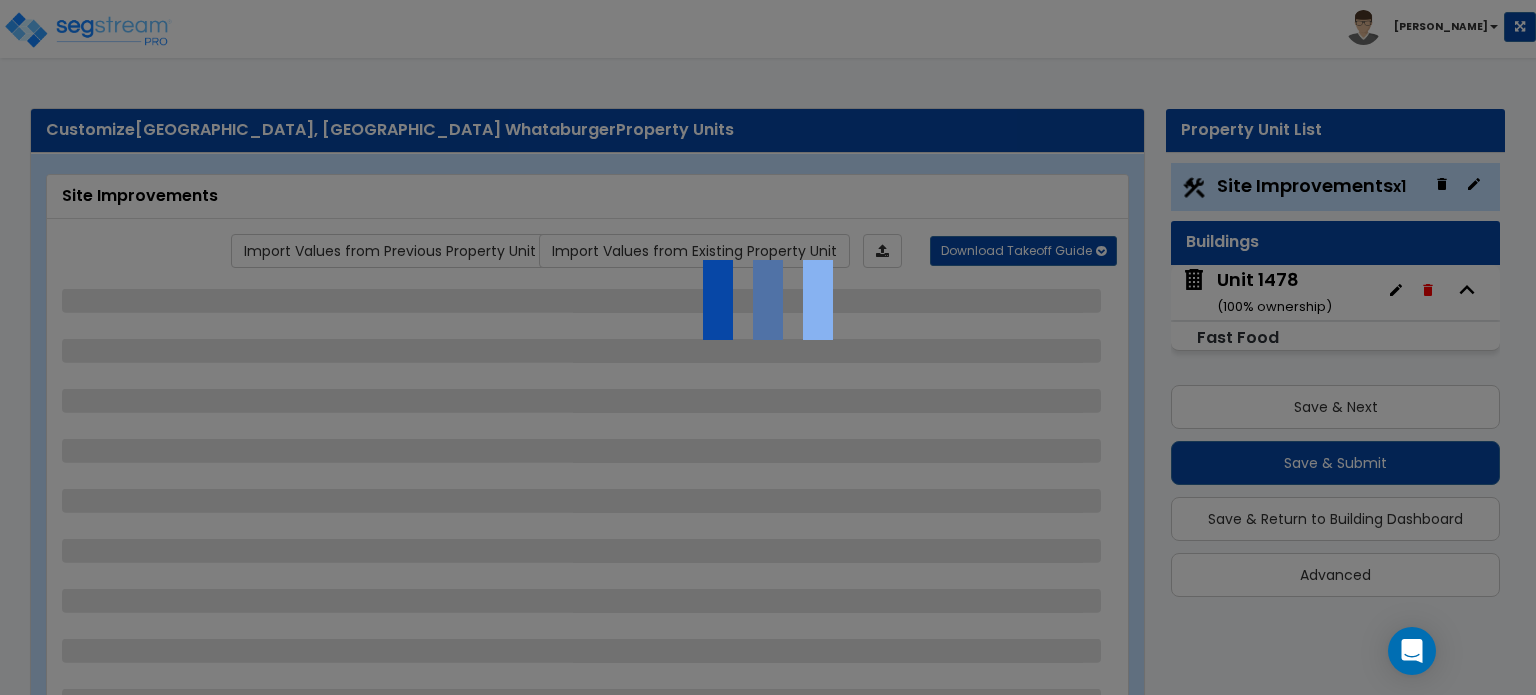 select on "2" 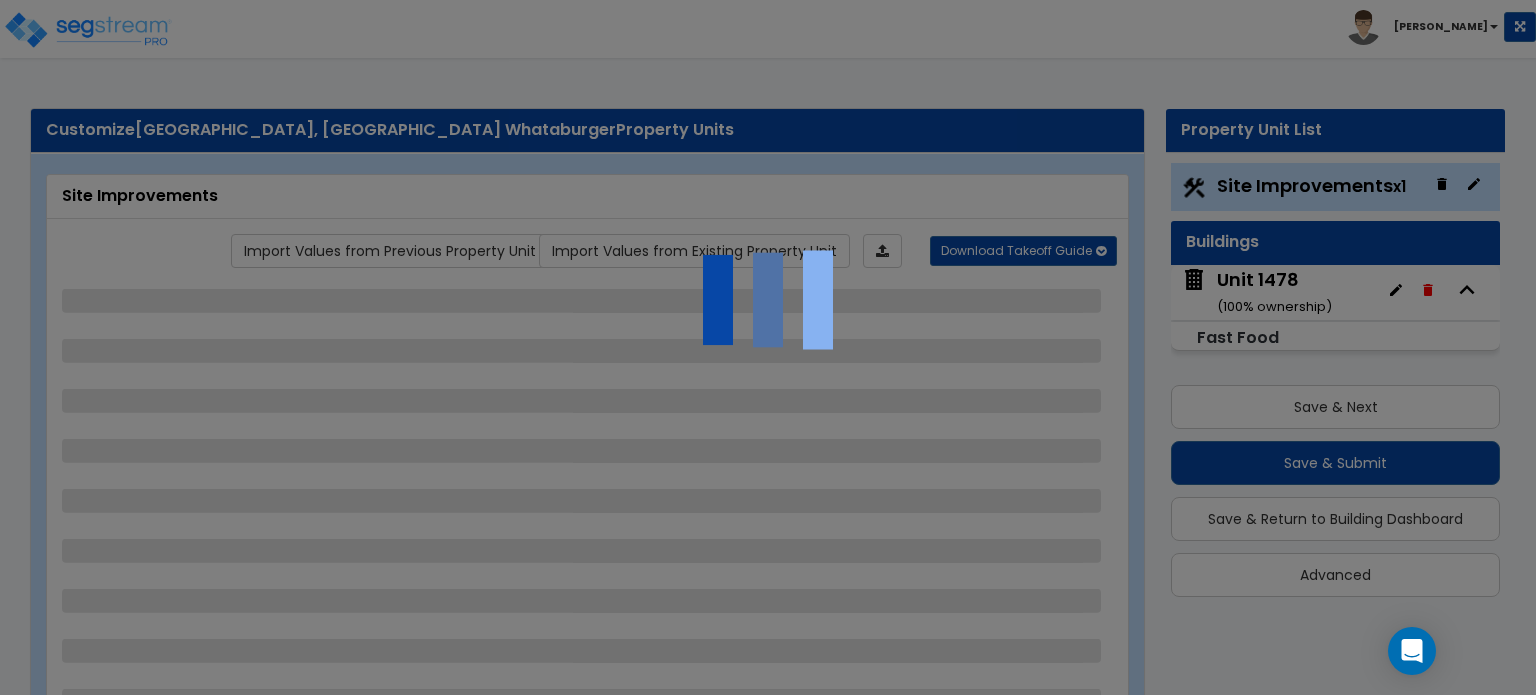 select on "1" 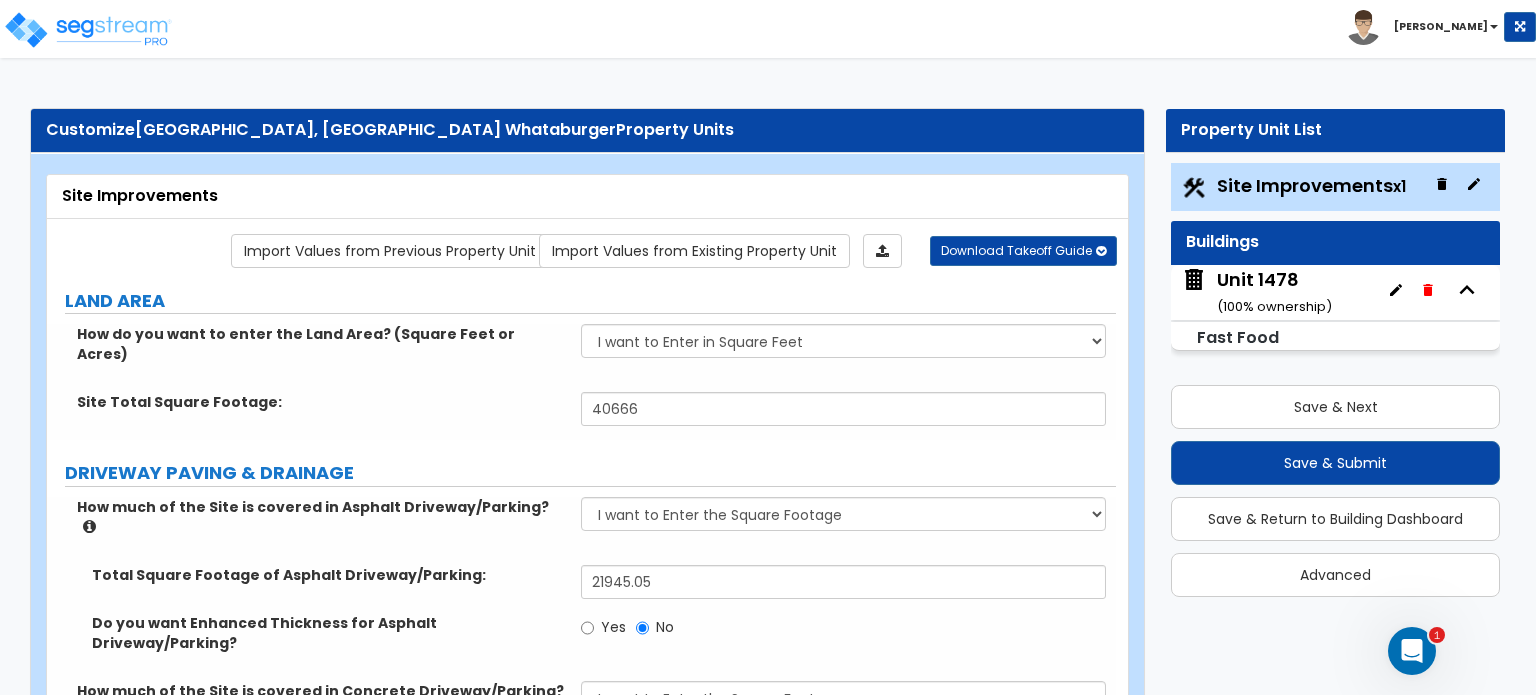 scroll, scrollTop: 0, scrollLeft: 0, axis: both 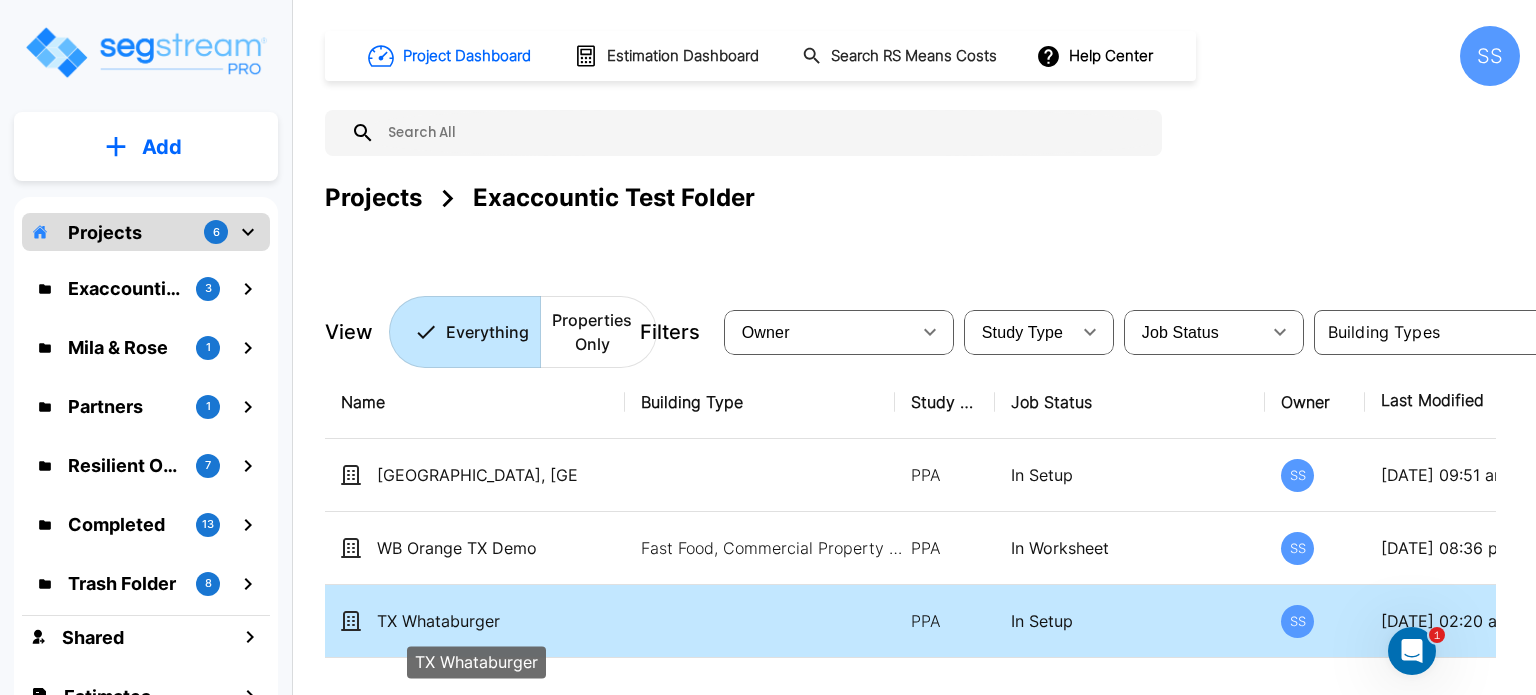click on "TX Whataburger" at bounding box center [477, 621] 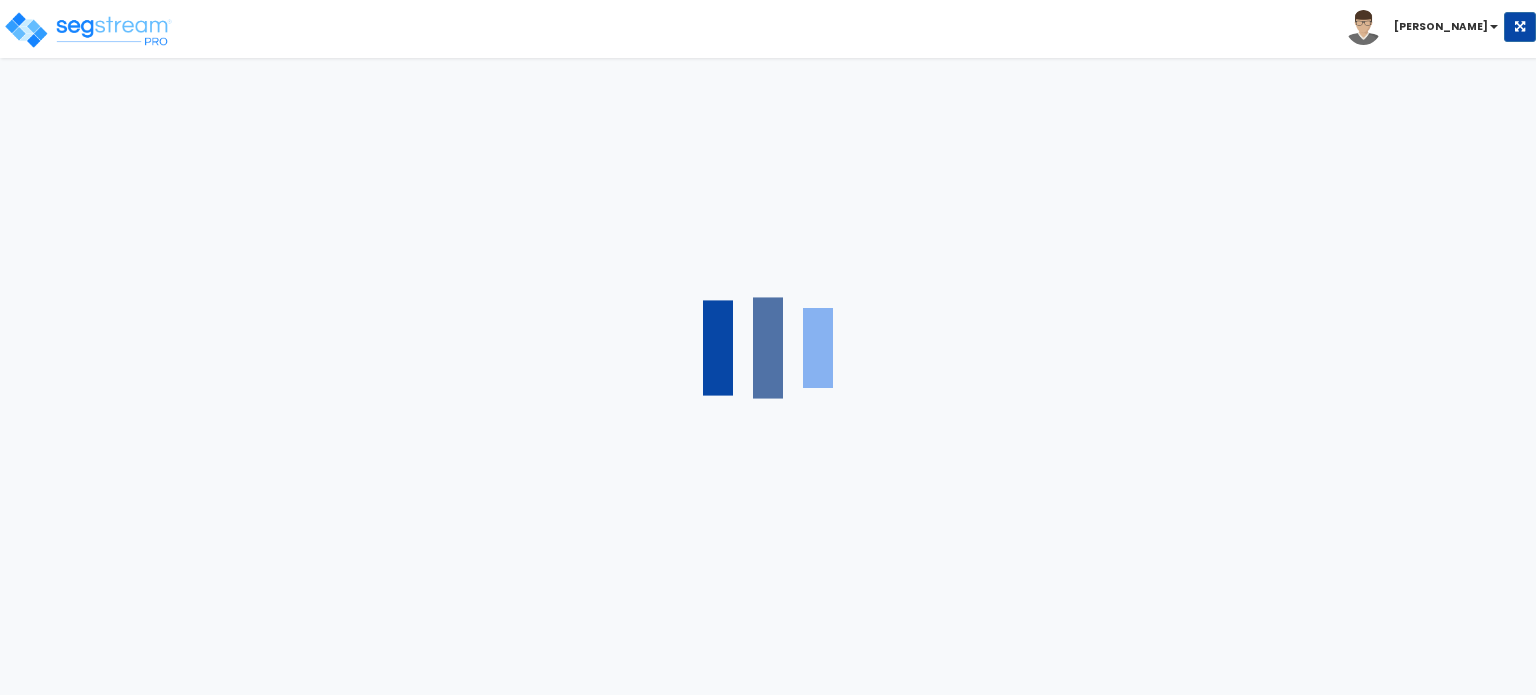 scroll, scrollTop: 0, scrollLeft: 0, axis: both 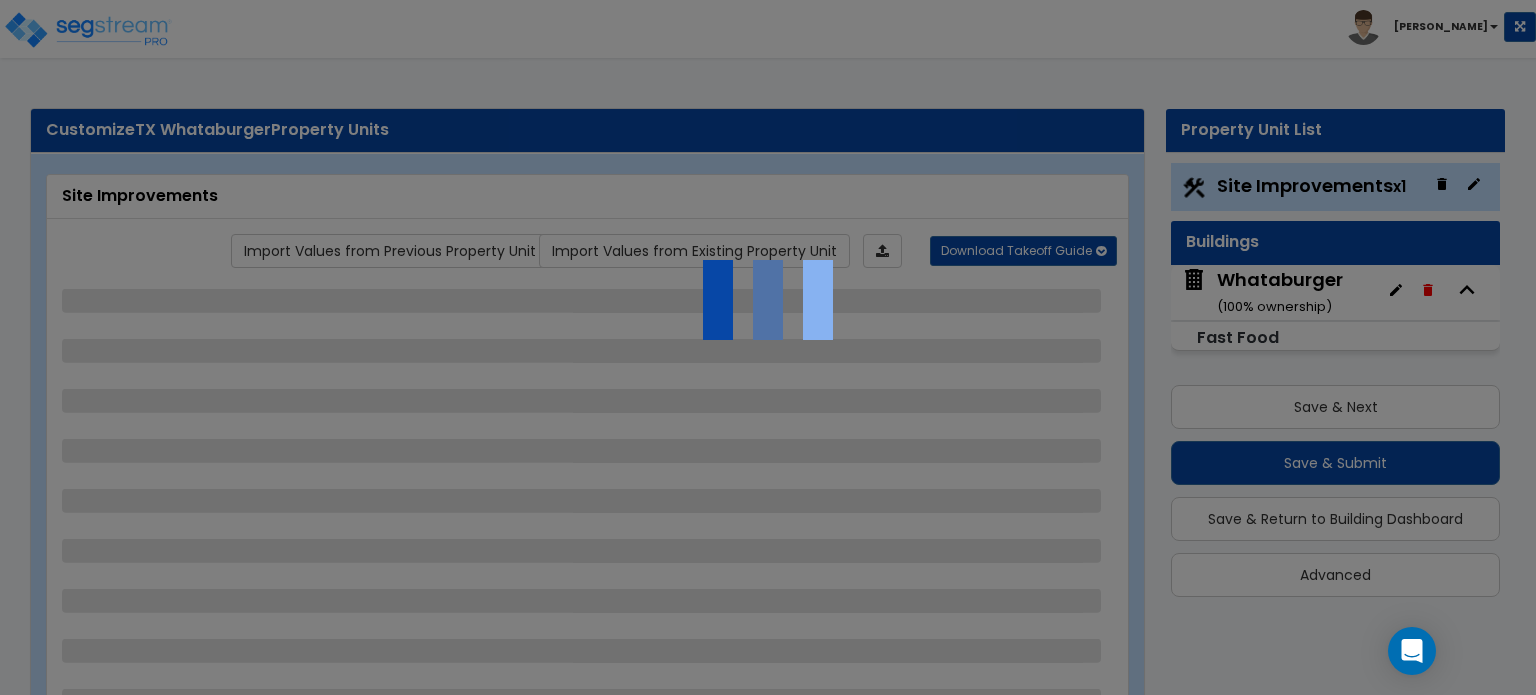 select on "2" 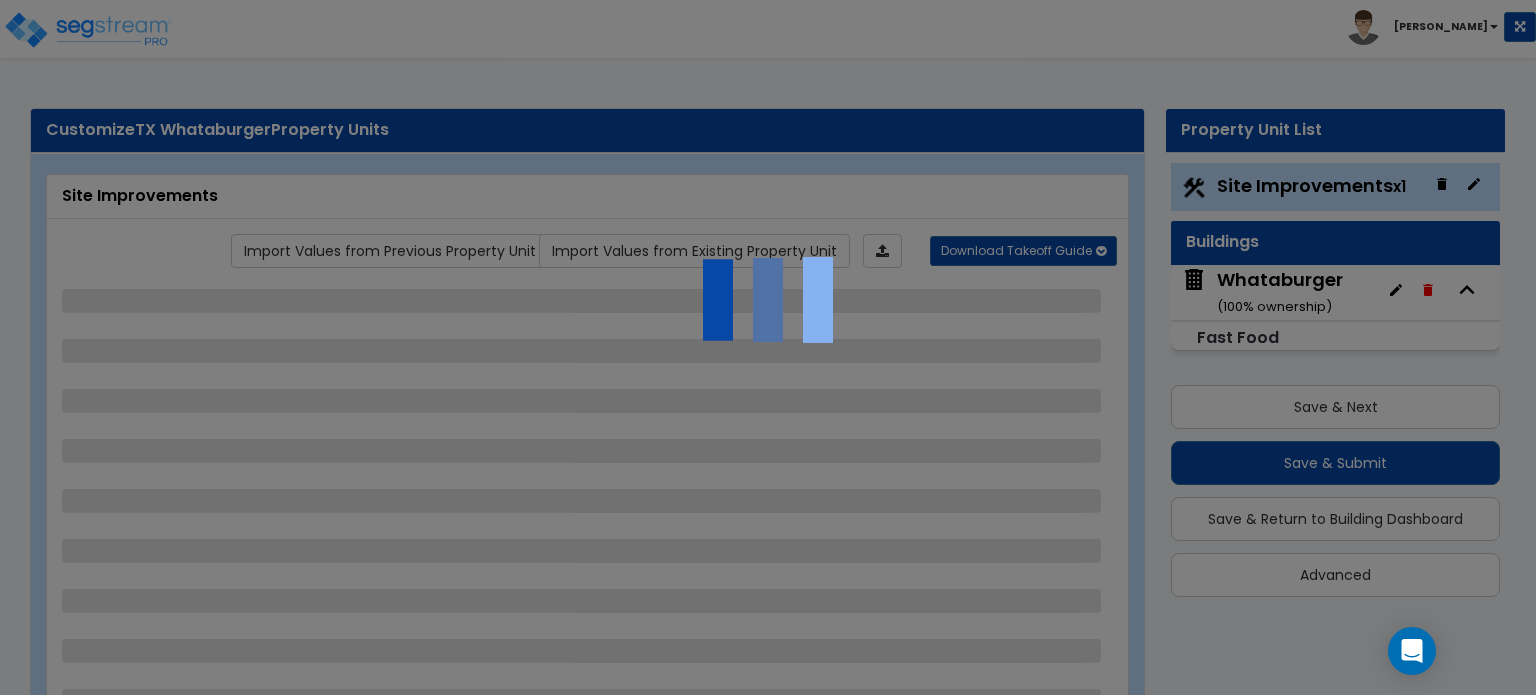 select on "2" 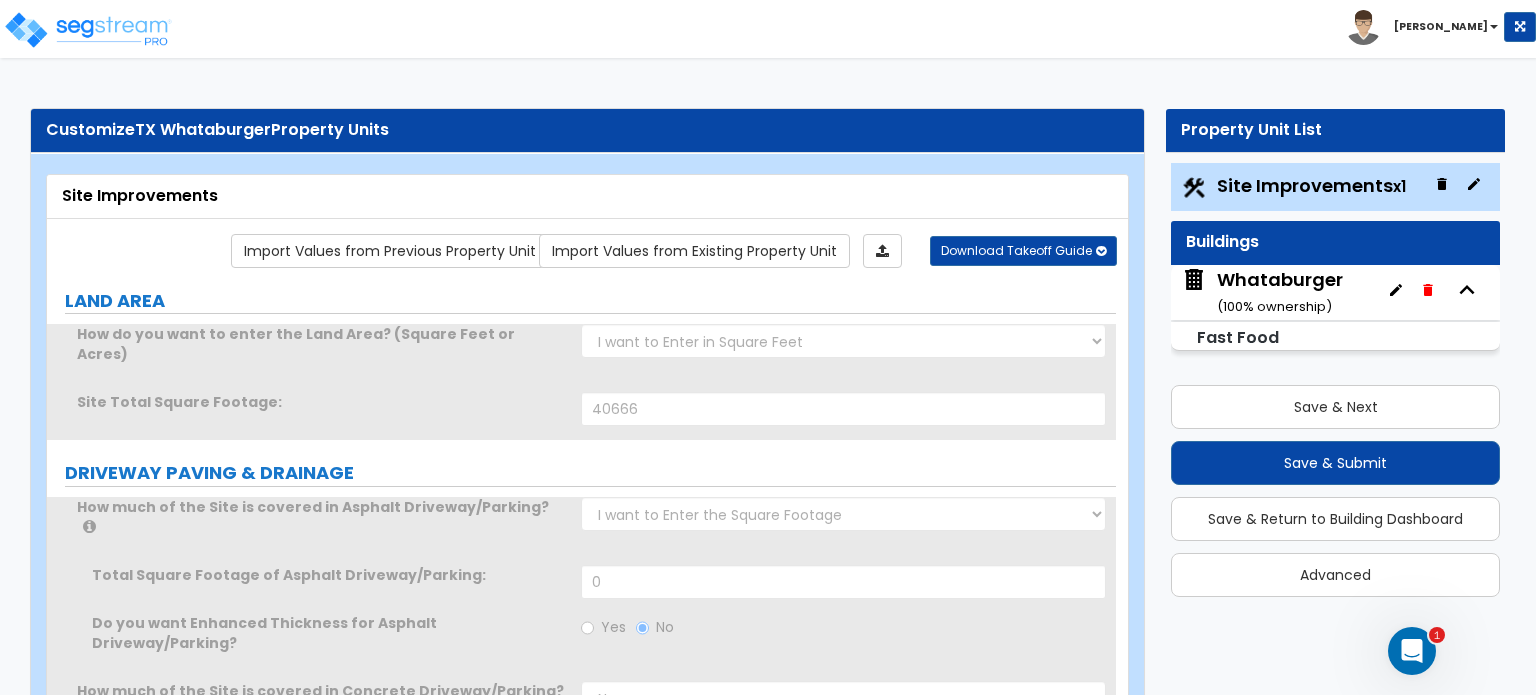 scroll, scrollTop: 0, scrollLeft: 0, axis: both 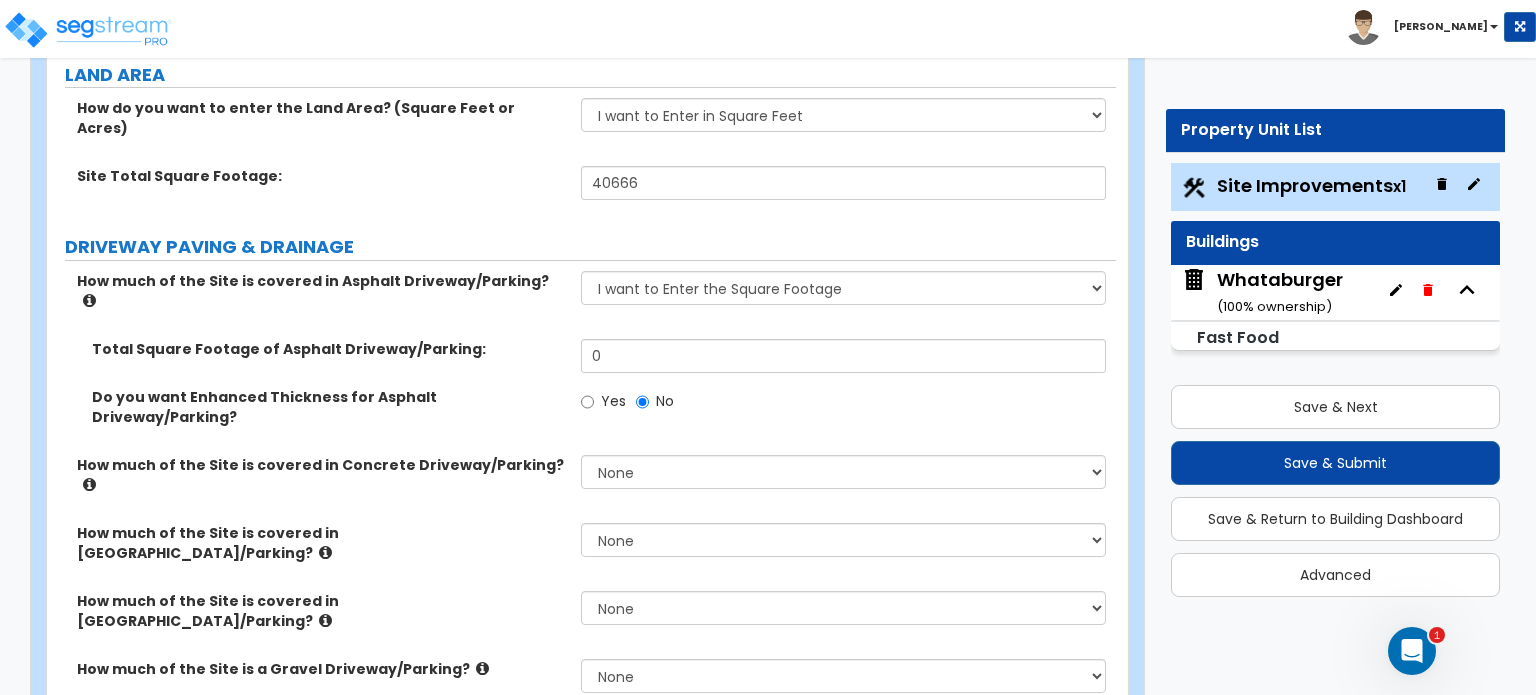 click at bounding box center (89, 484) 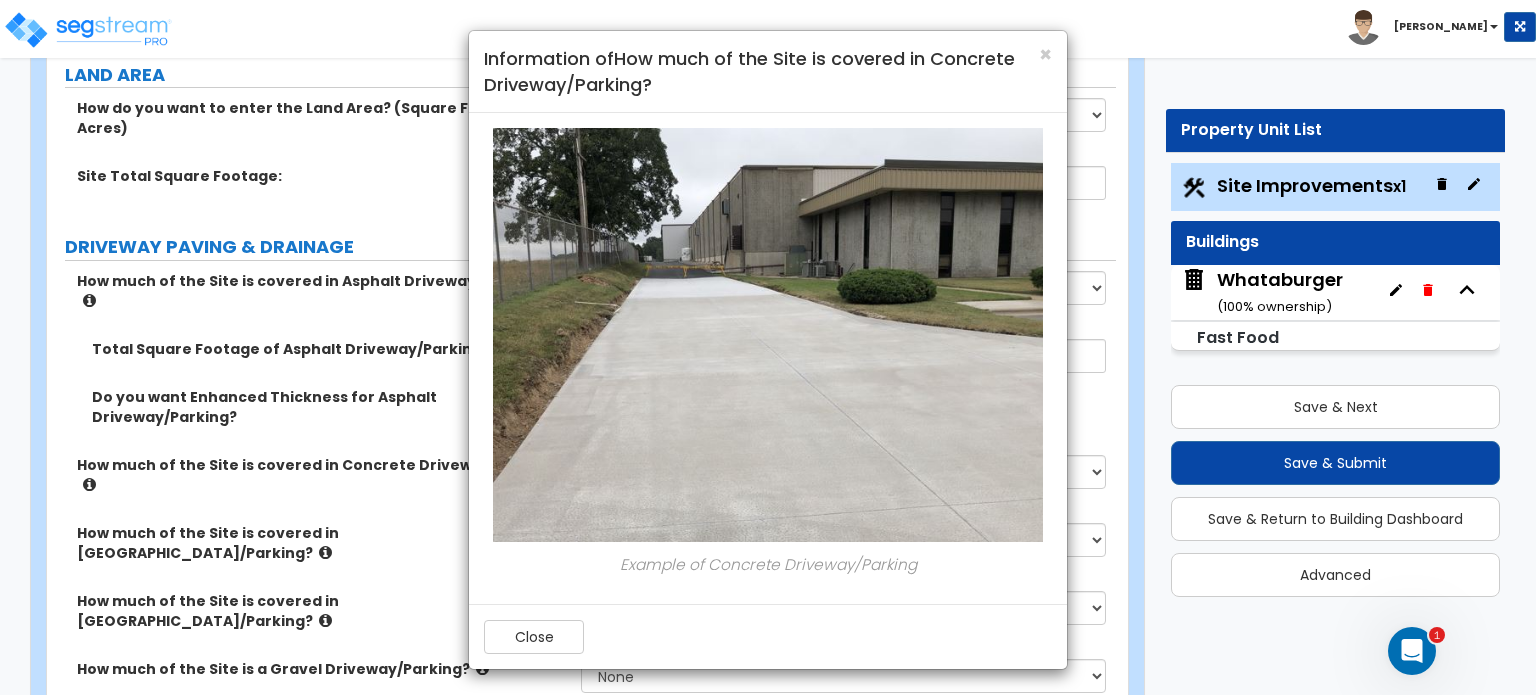 click on "× Information of  How much of the Site is covered in Concrete Driveway/Parking? Example of Concrete Driveway/Parking Close" at bounding box center (768, 347) 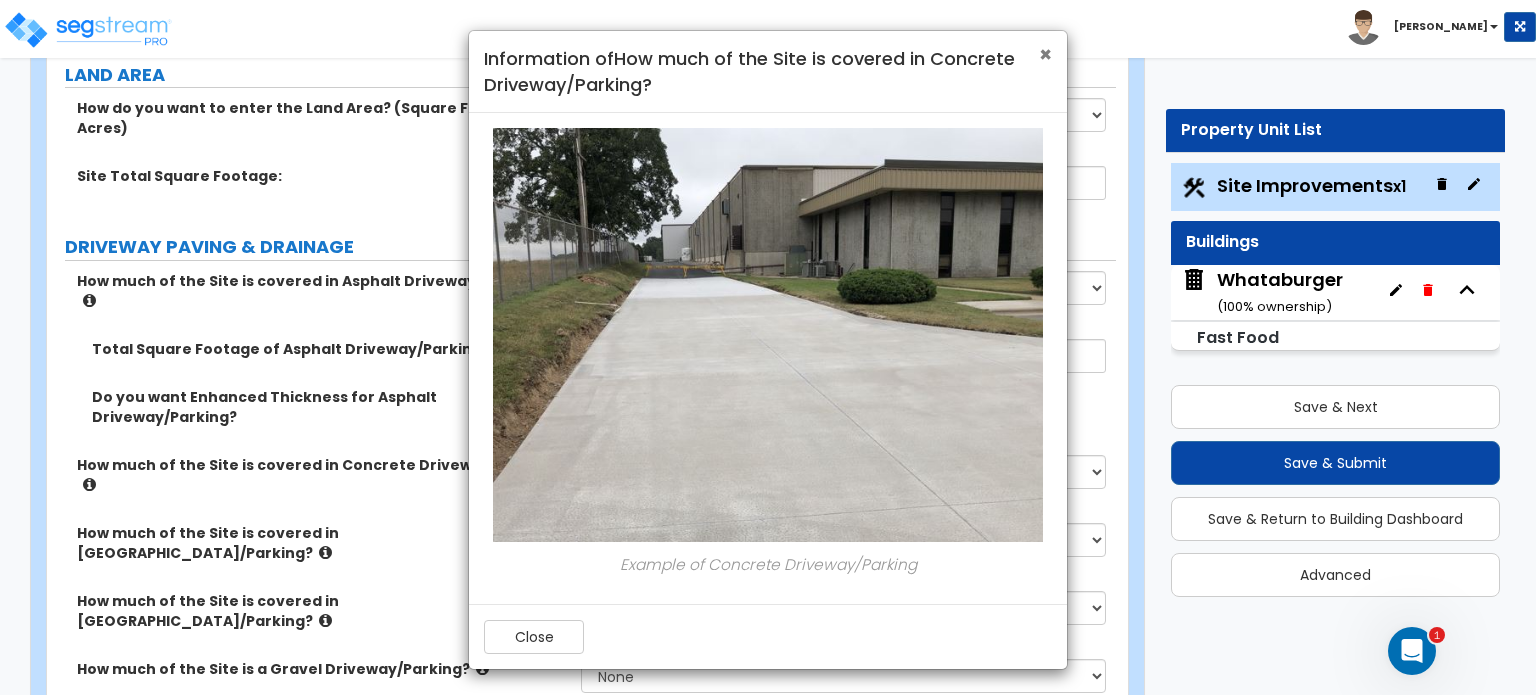 click on "×" at bounding box center [1045, 54] 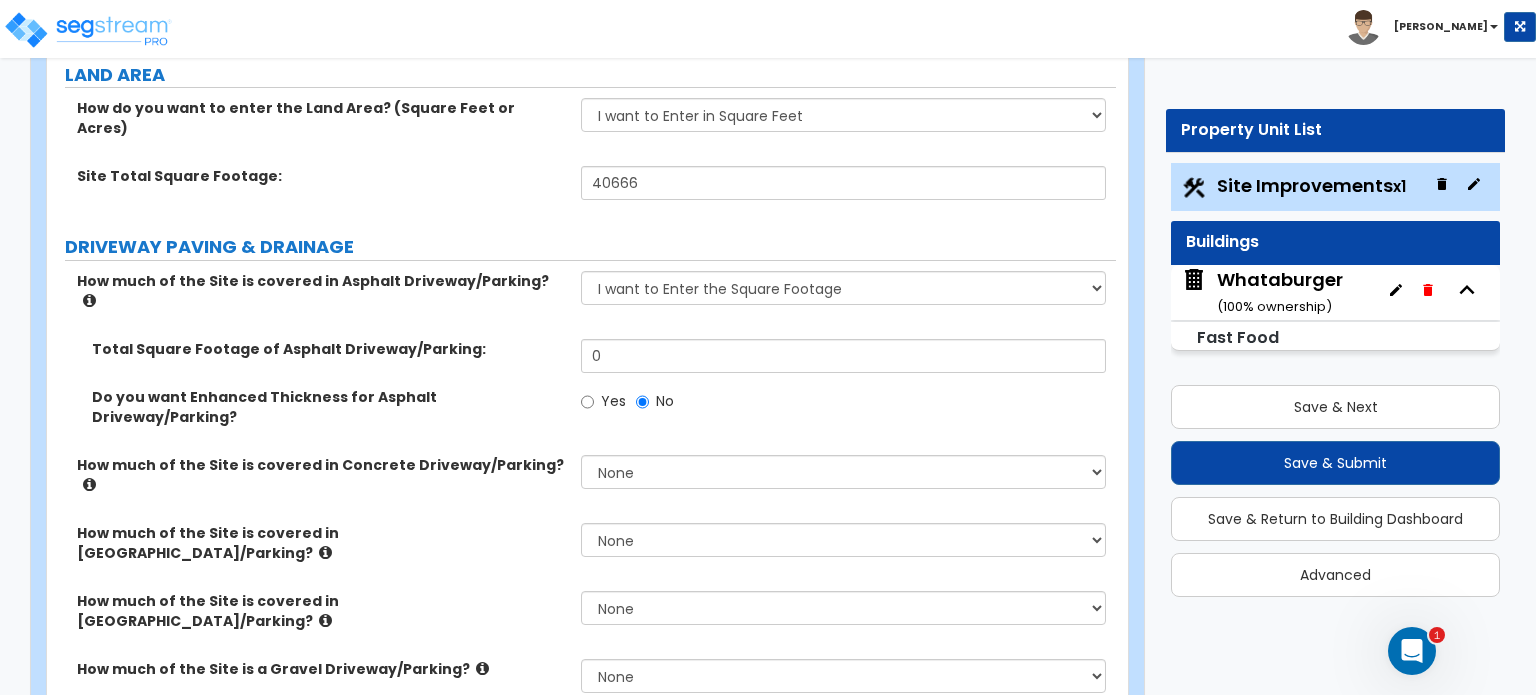 click at bounding box center [89, 300] 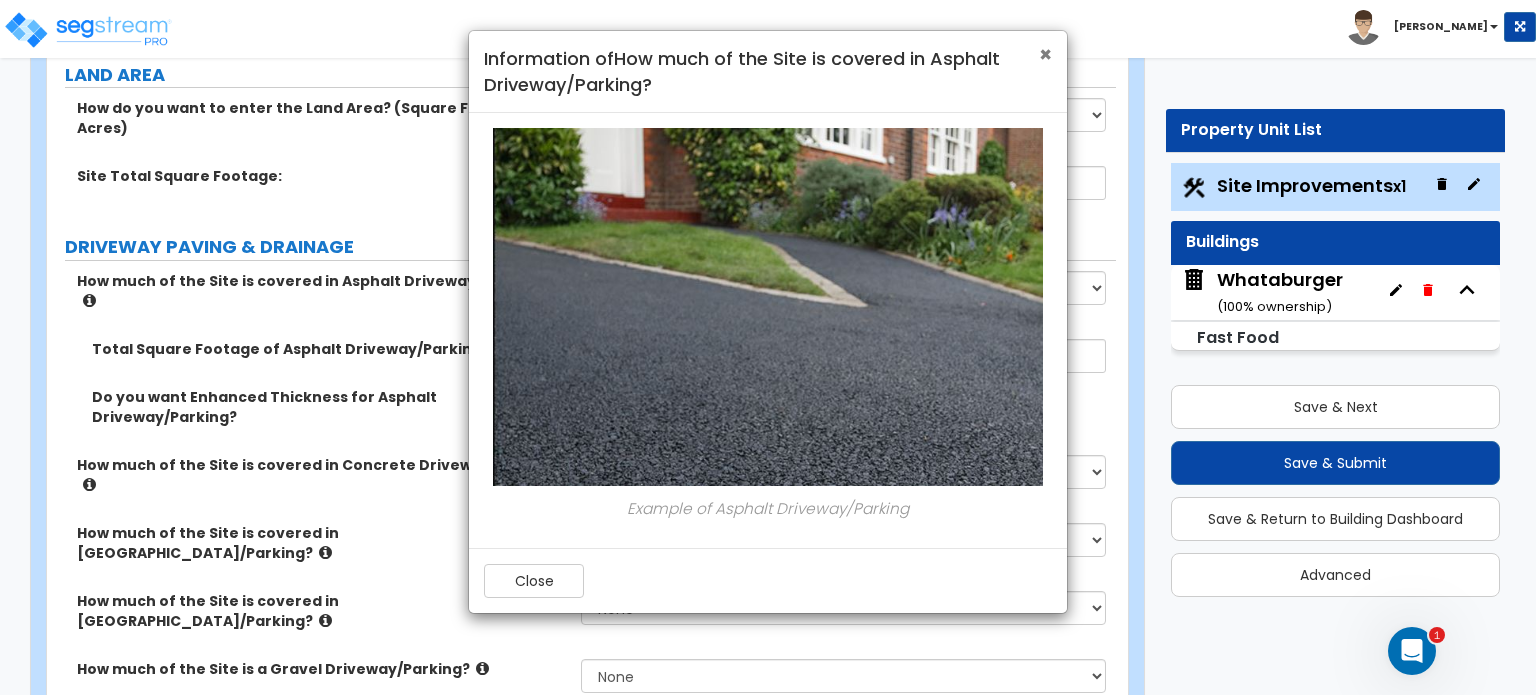 click on "×" at bounding box center [1045, 54] 